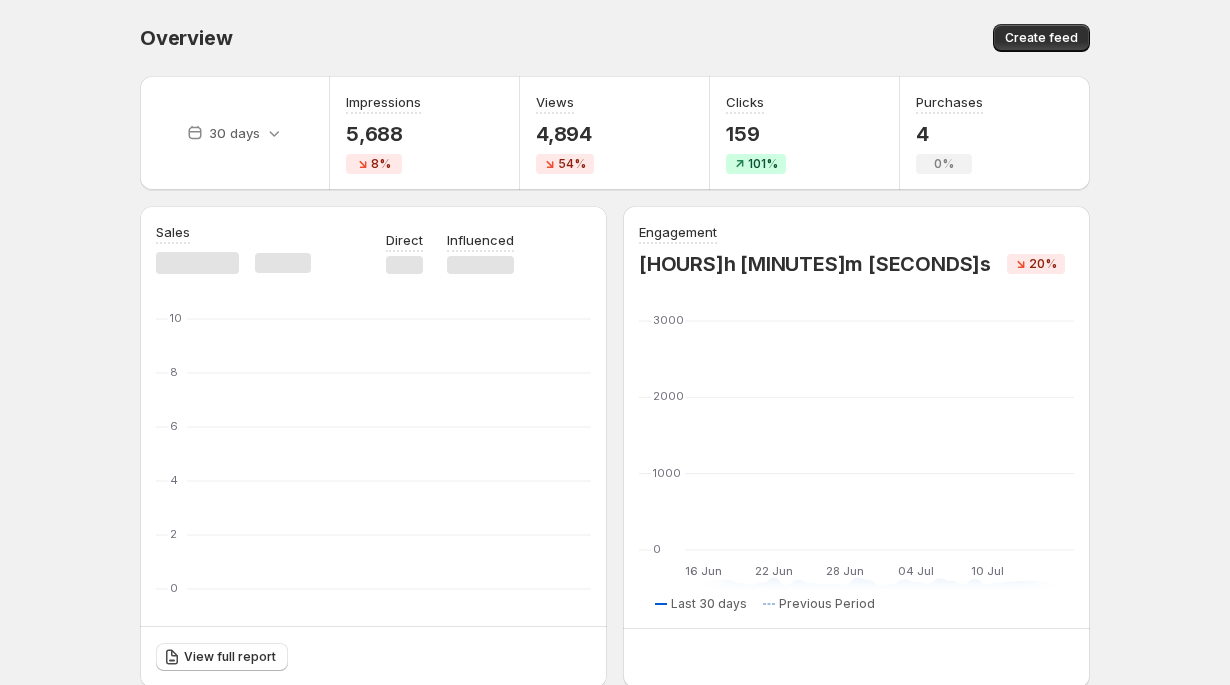 scroll, scrollTop: 0, scrollLeft: 0, axis: both 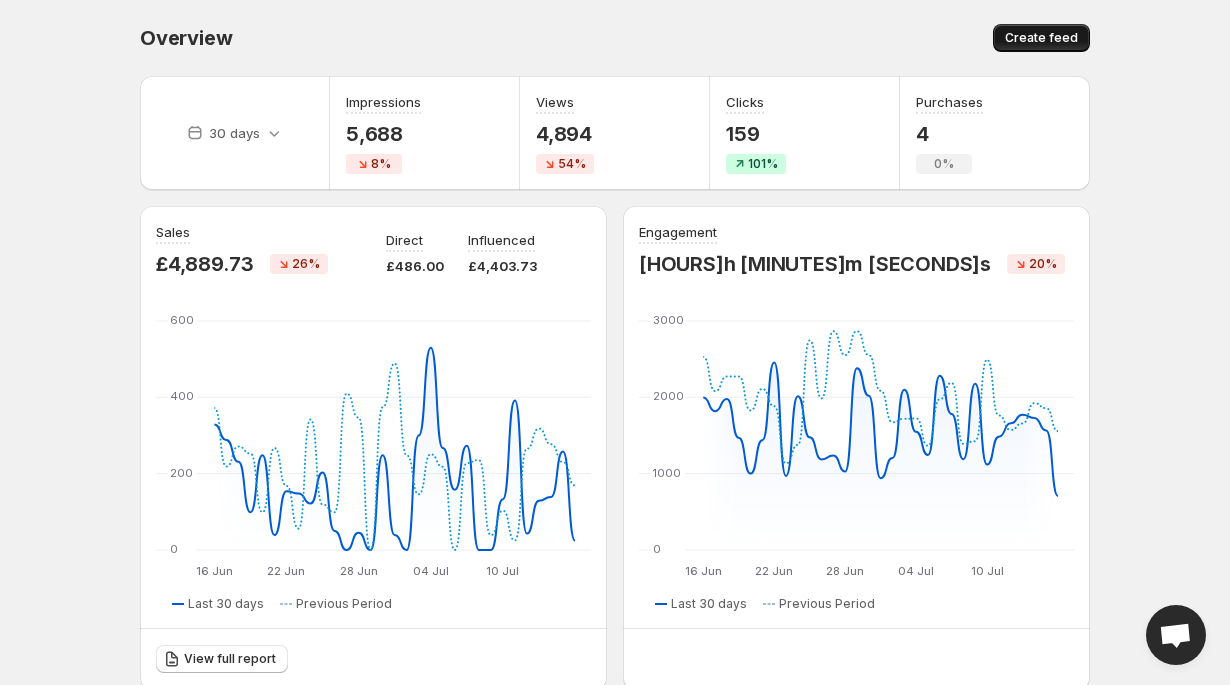 click on "Create feed" at bounding box center (1041, 38) 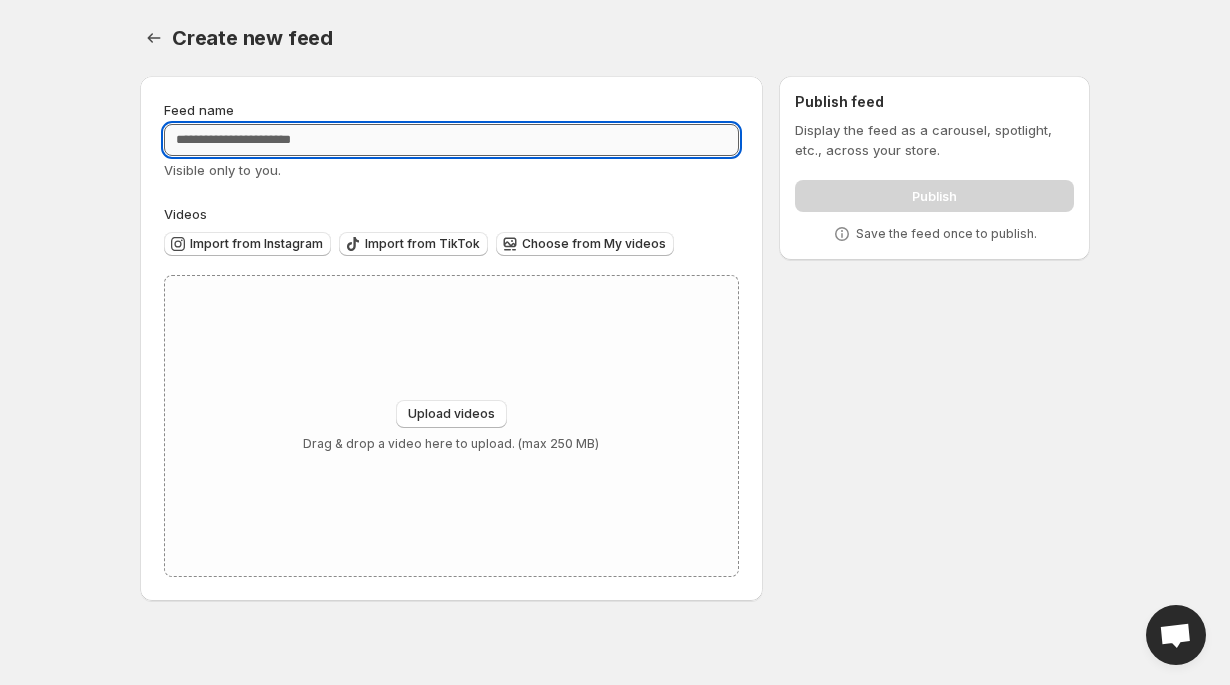 click on "Feed name" at bounding box center [451, 140] 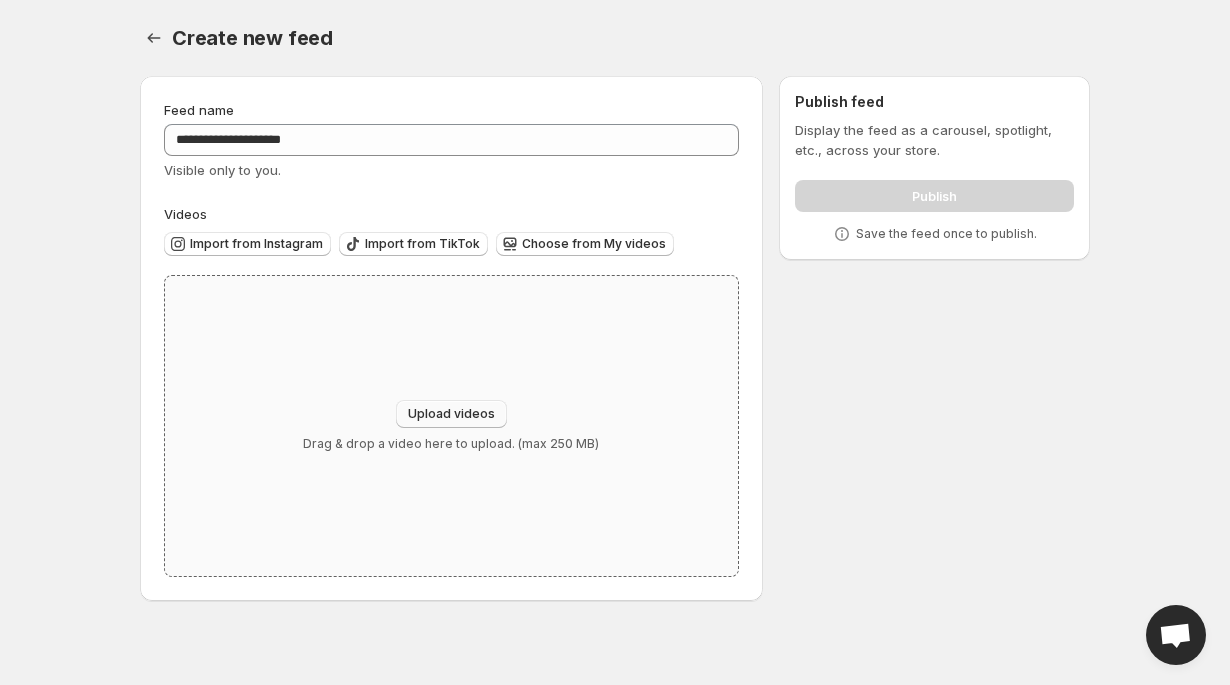 click on "Upload videos" at bounding box center (451, 414) 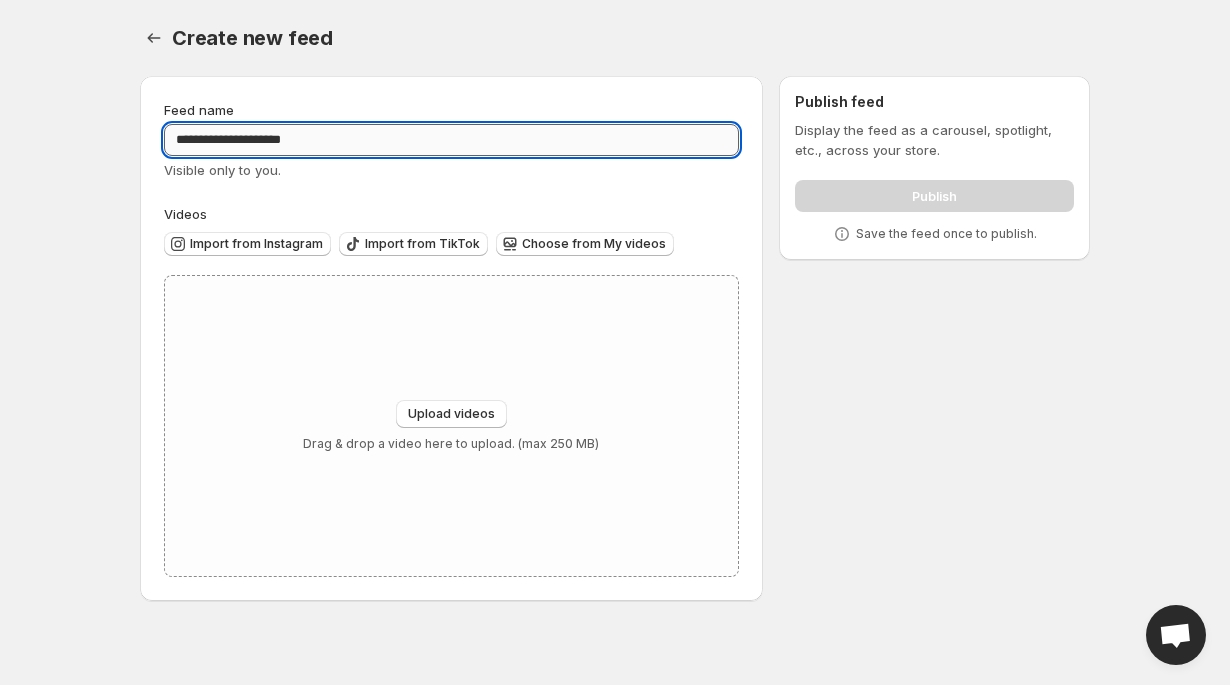 click on "**********" at bounding box center [451, 140] 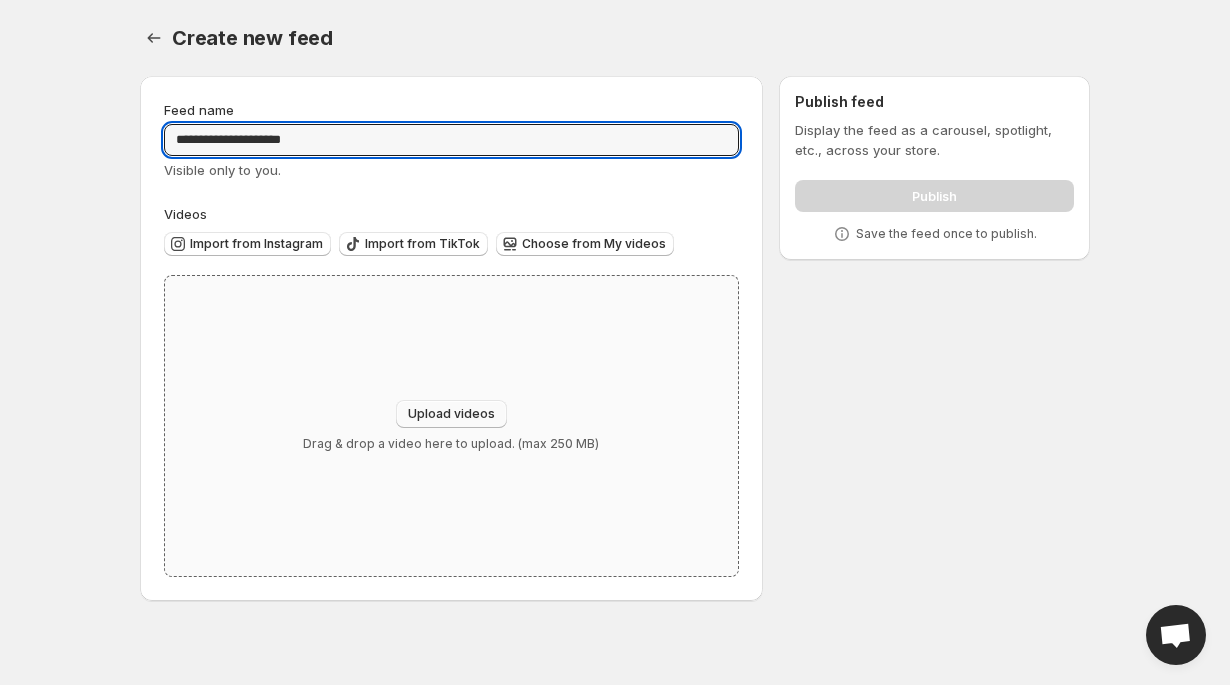 type on "**********" 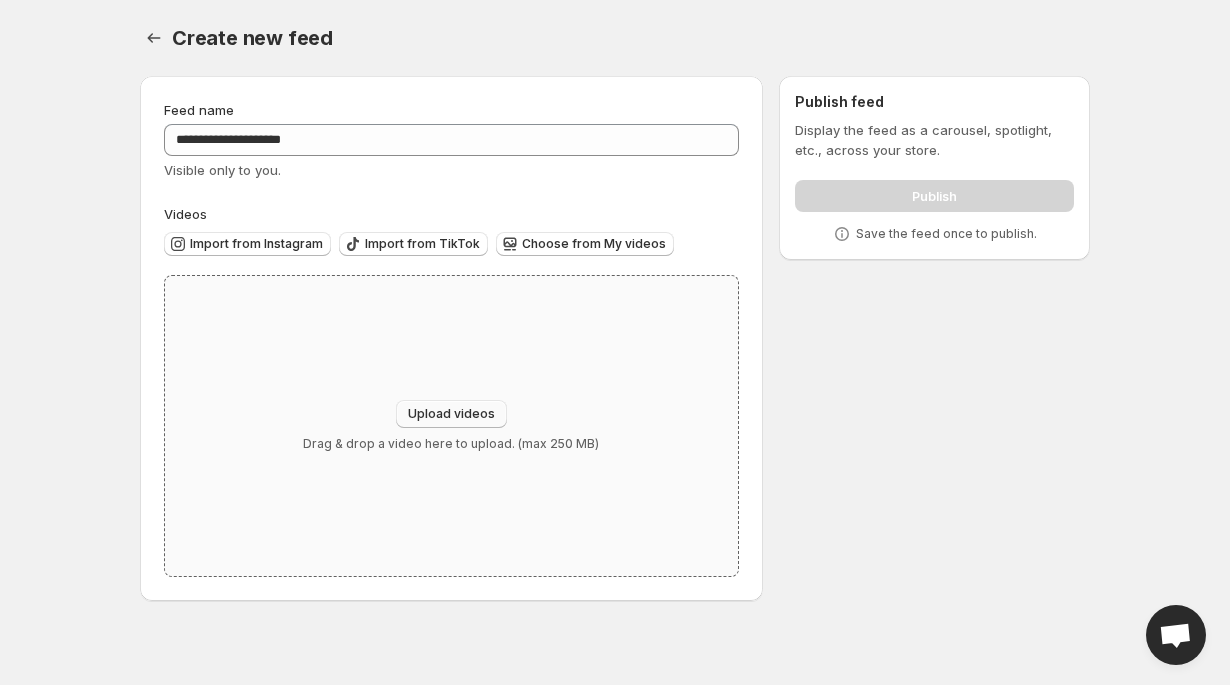 type on "**********" 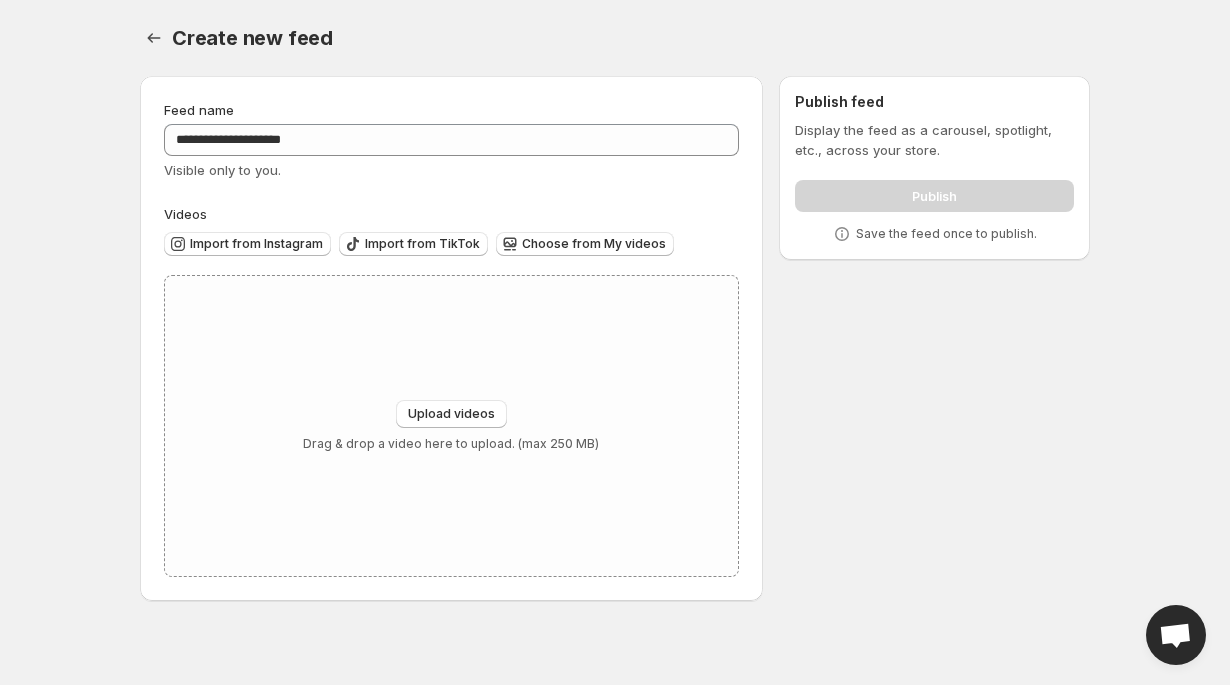 type 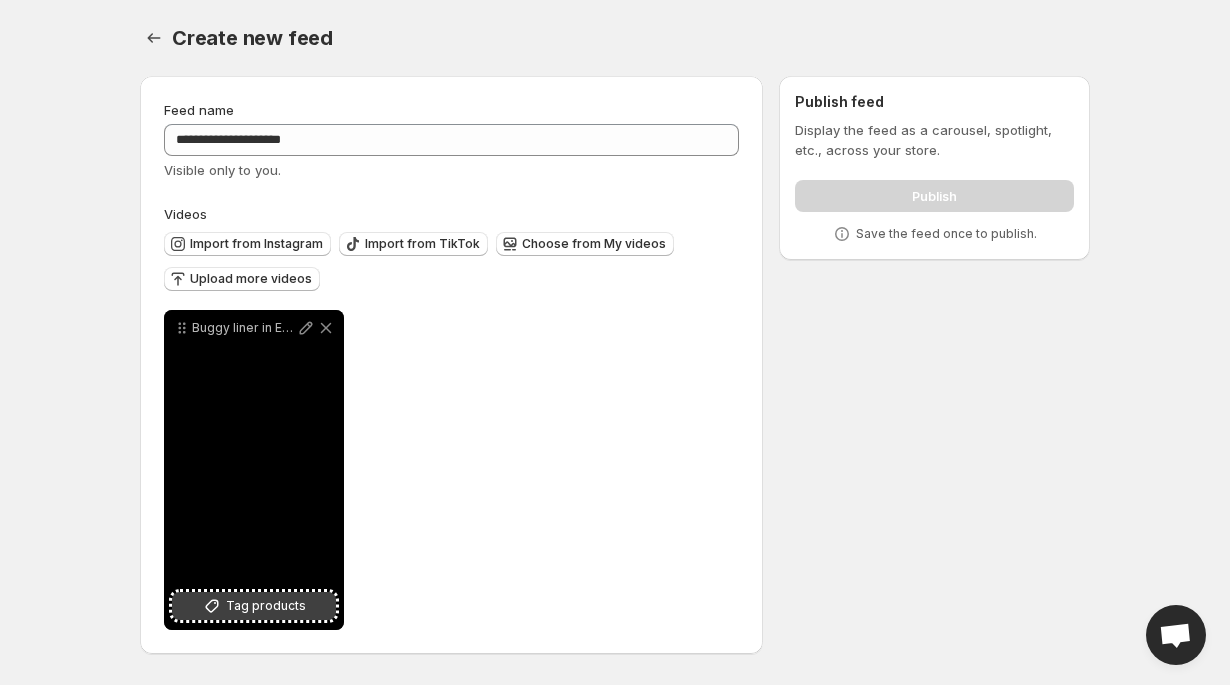 click on "Tag products" at bounding box center [266, 606] 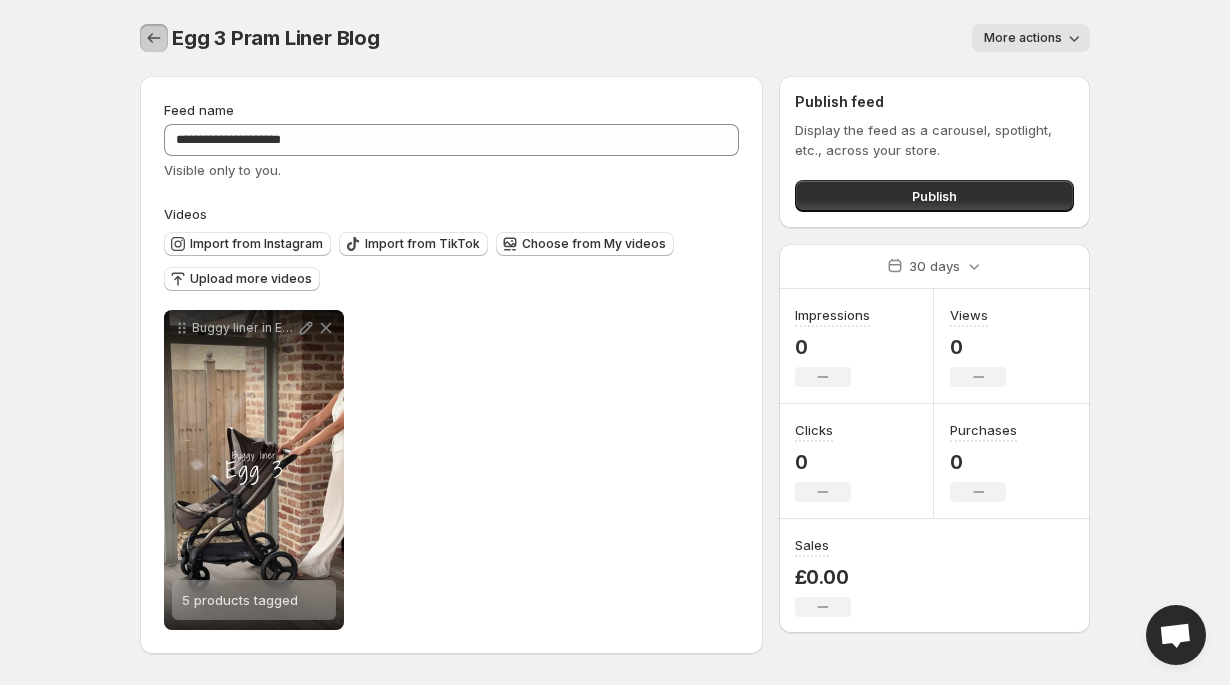 click 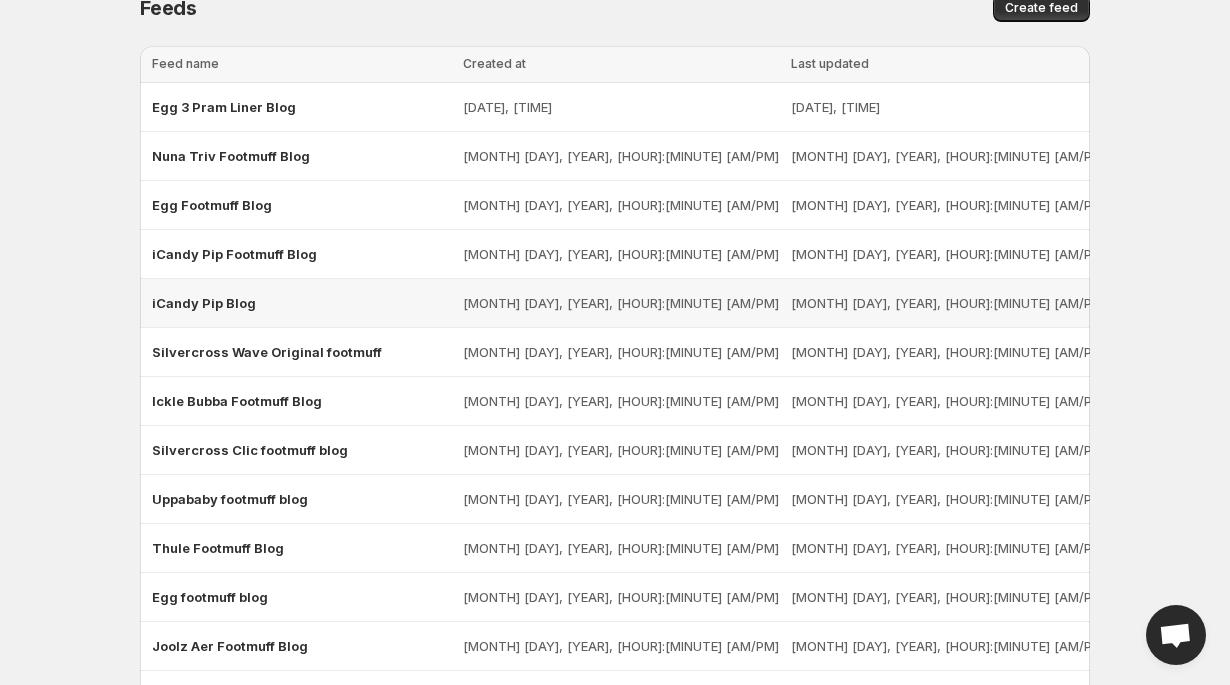 scroll, scrollTop: 38, scrollLeft: 0, axis: vertical 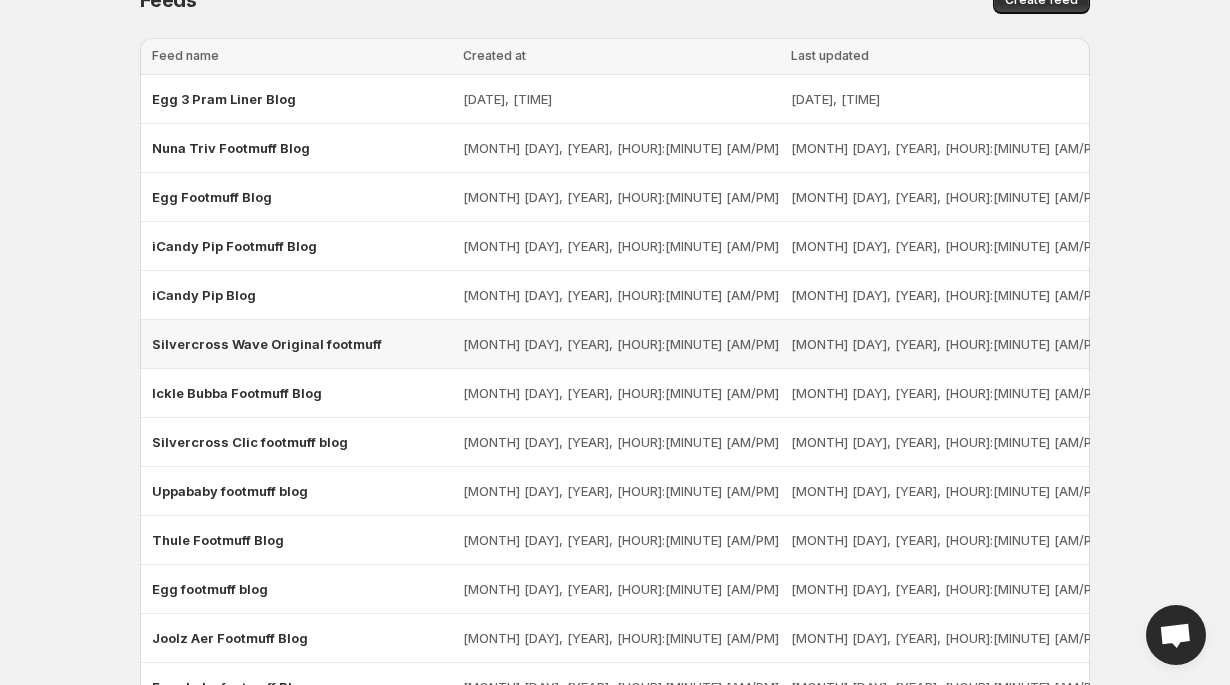 click on "Silvercross Wave Original footmuff" at bounding box center (301, 344) 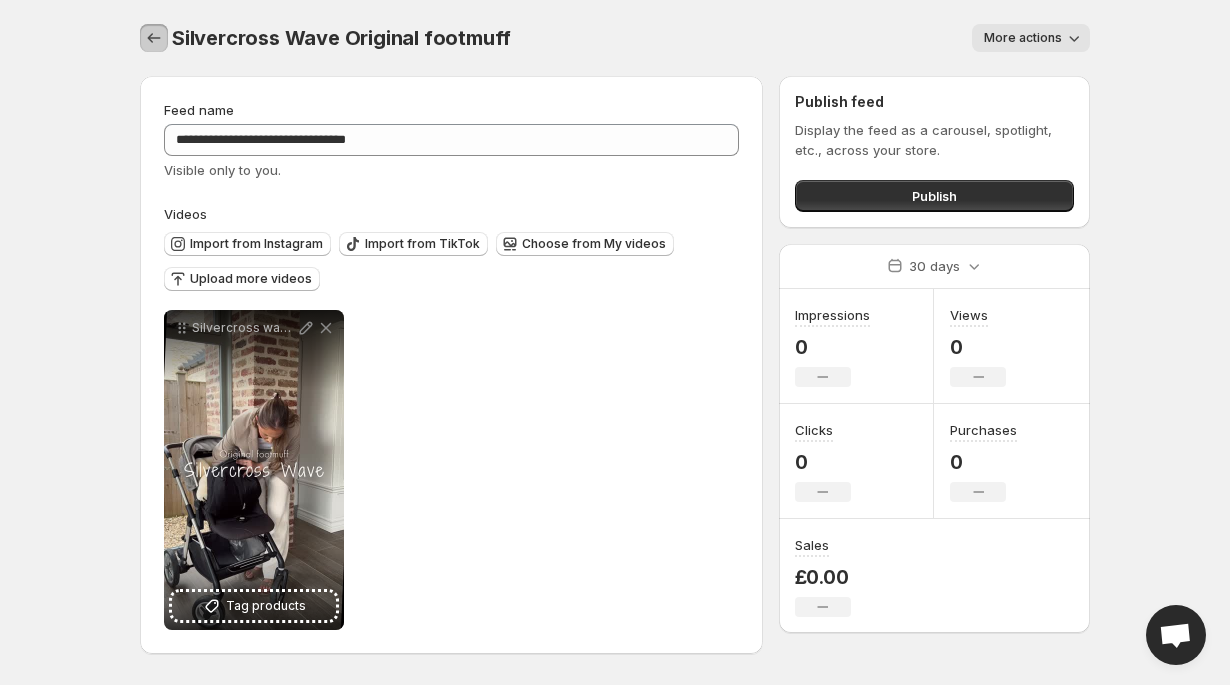 click 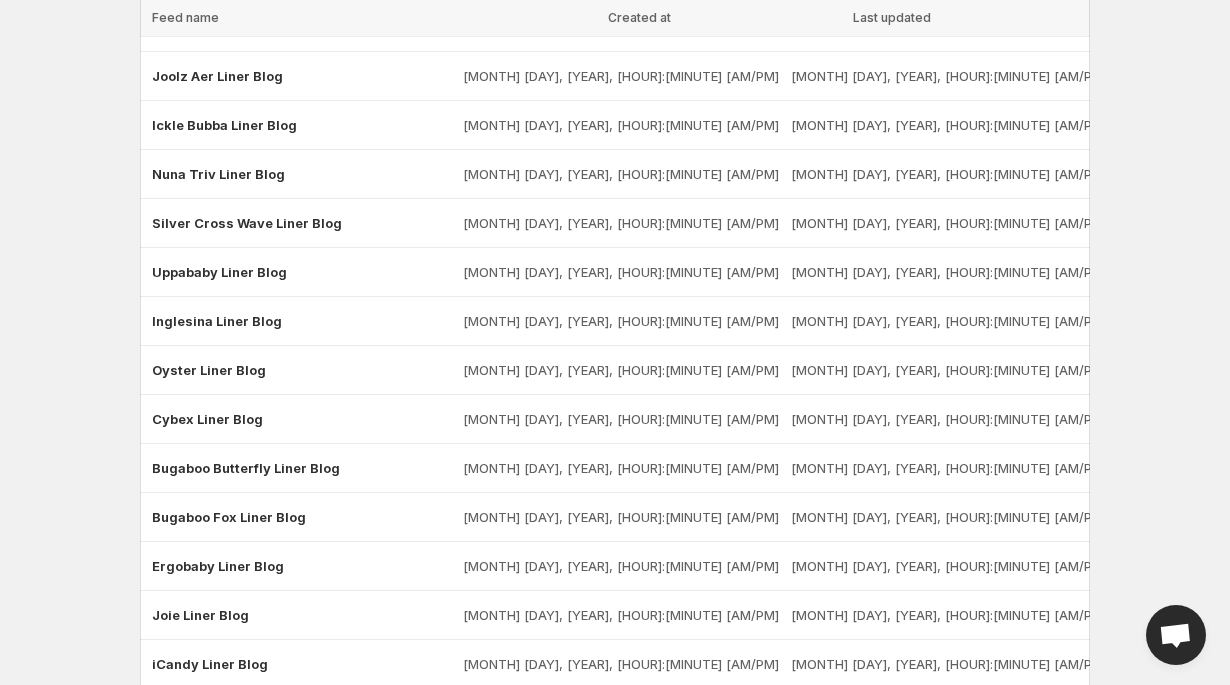 scroll, scrollTop: 1582, scrollLeft: 0, axis: vertical 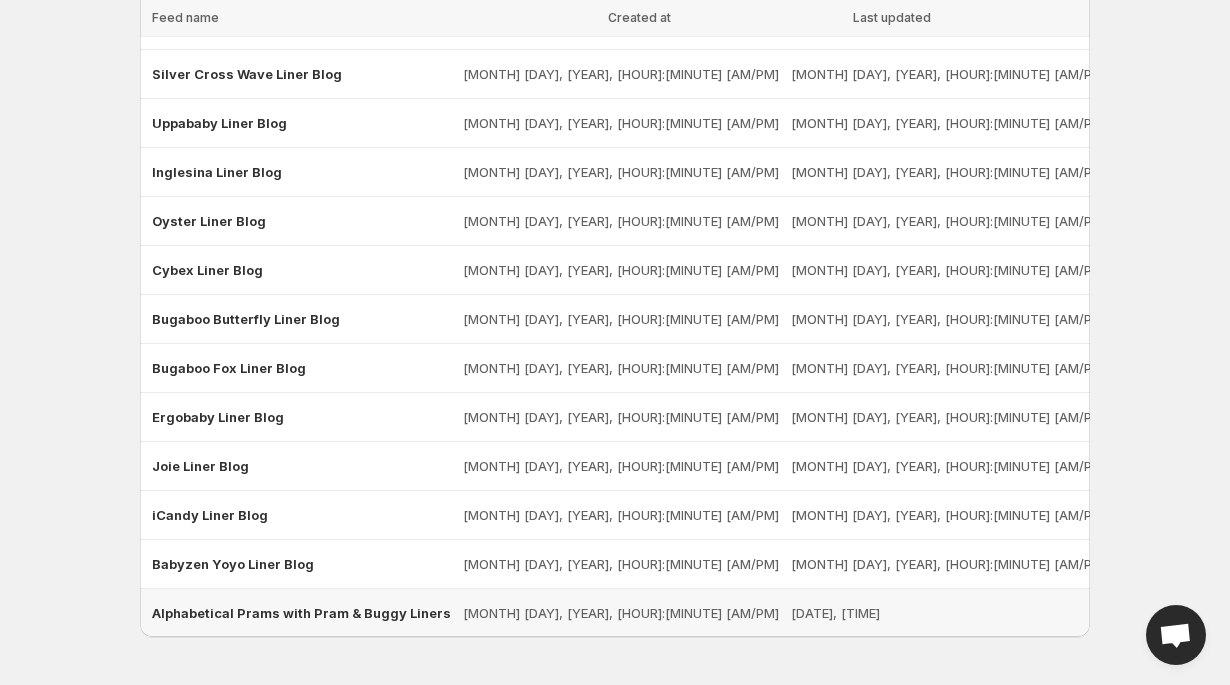 click on "Alphabetical Prams with Pram  & Buggy Liners" at bounding box center (301, 613) 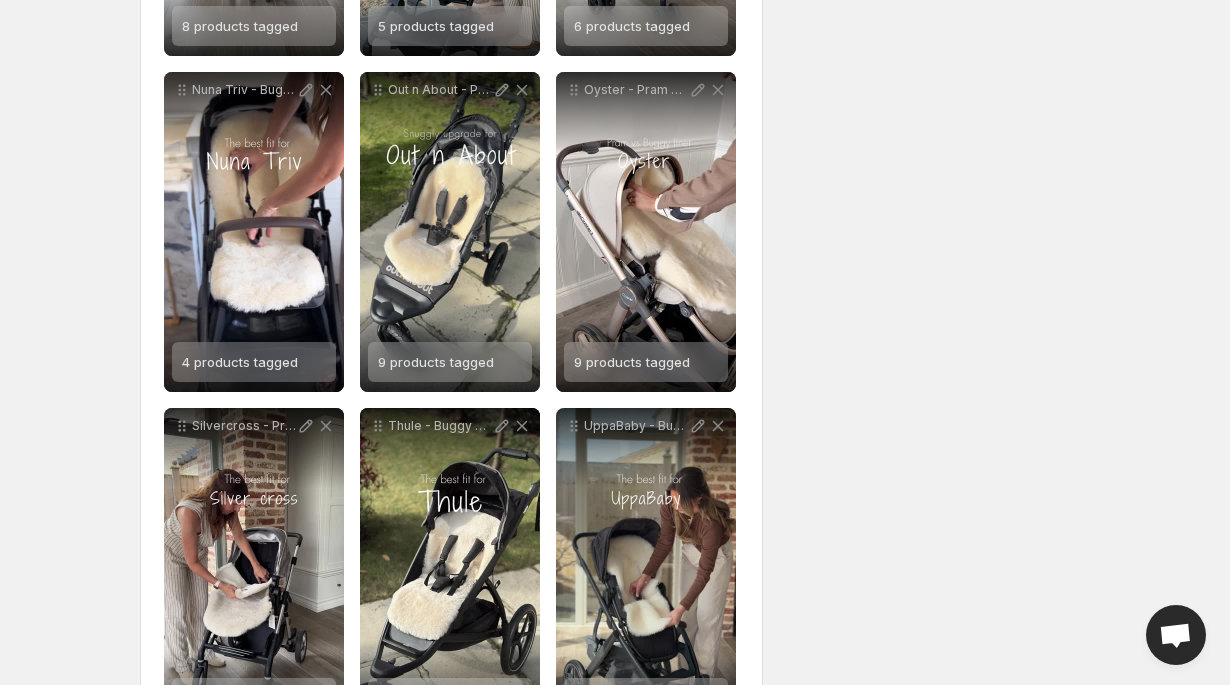 scroll, scrollTop: 0, scrollLeft: 0, axis: both 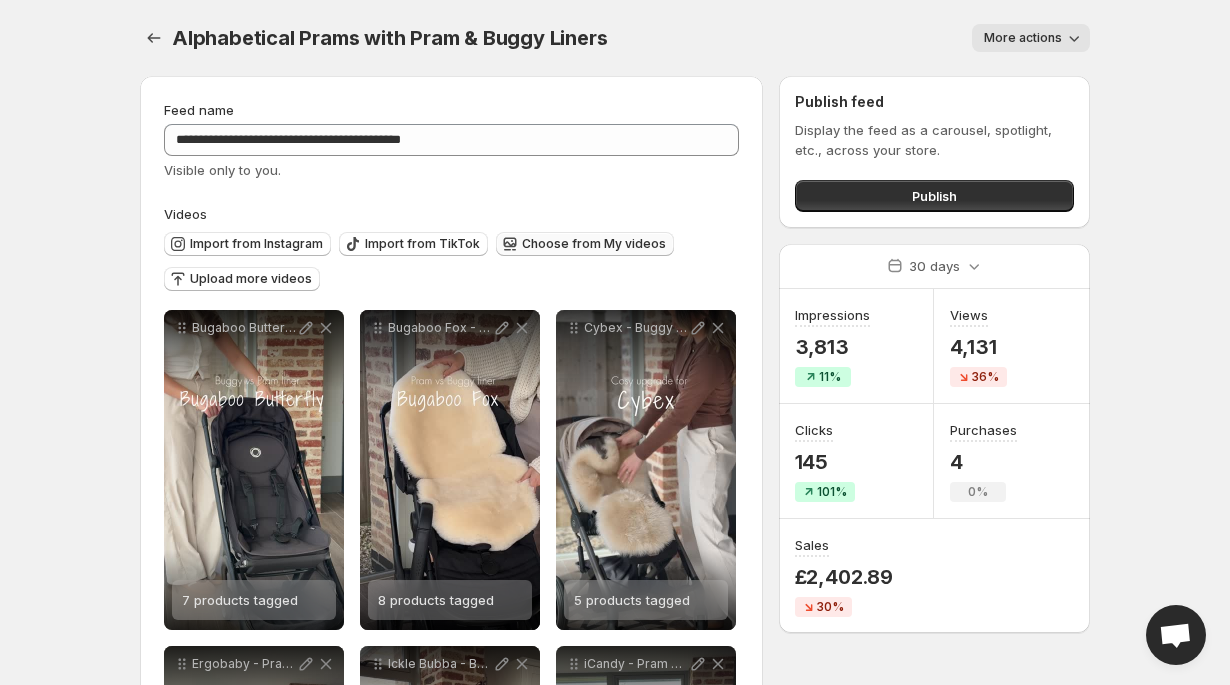 click on "Choose from My videos" at bounding box center [594, 244] 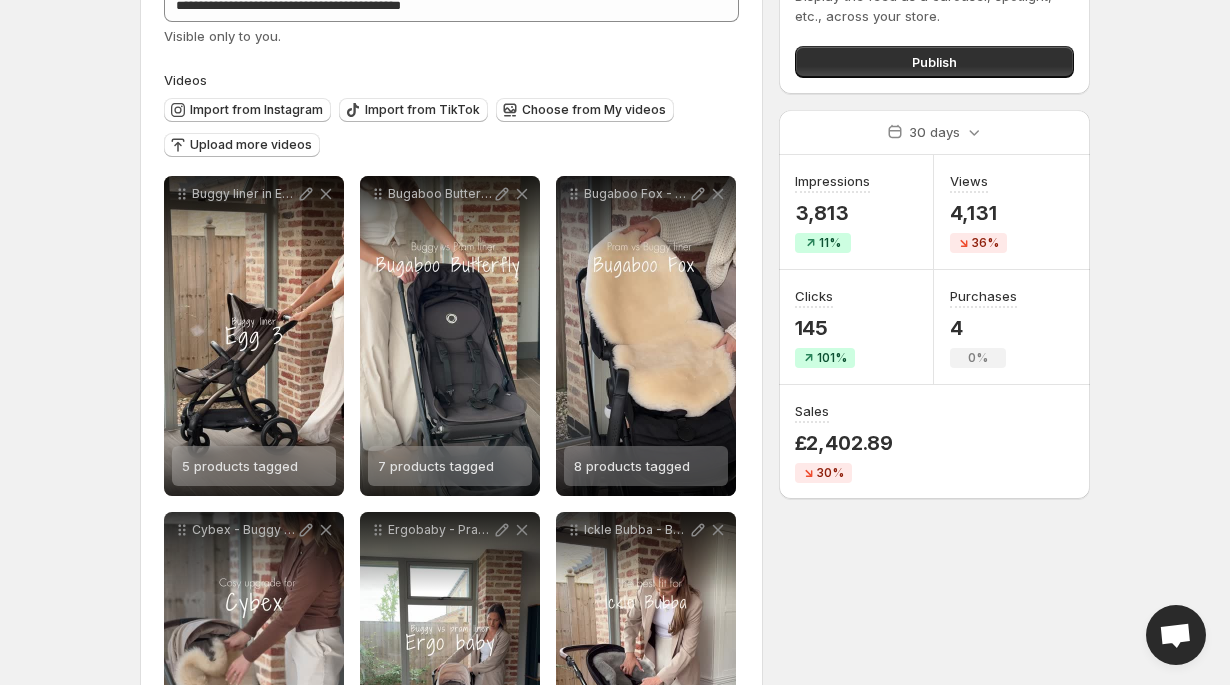 scroll, scrollTop: 233, scrollLeft: 0, axis: vertical 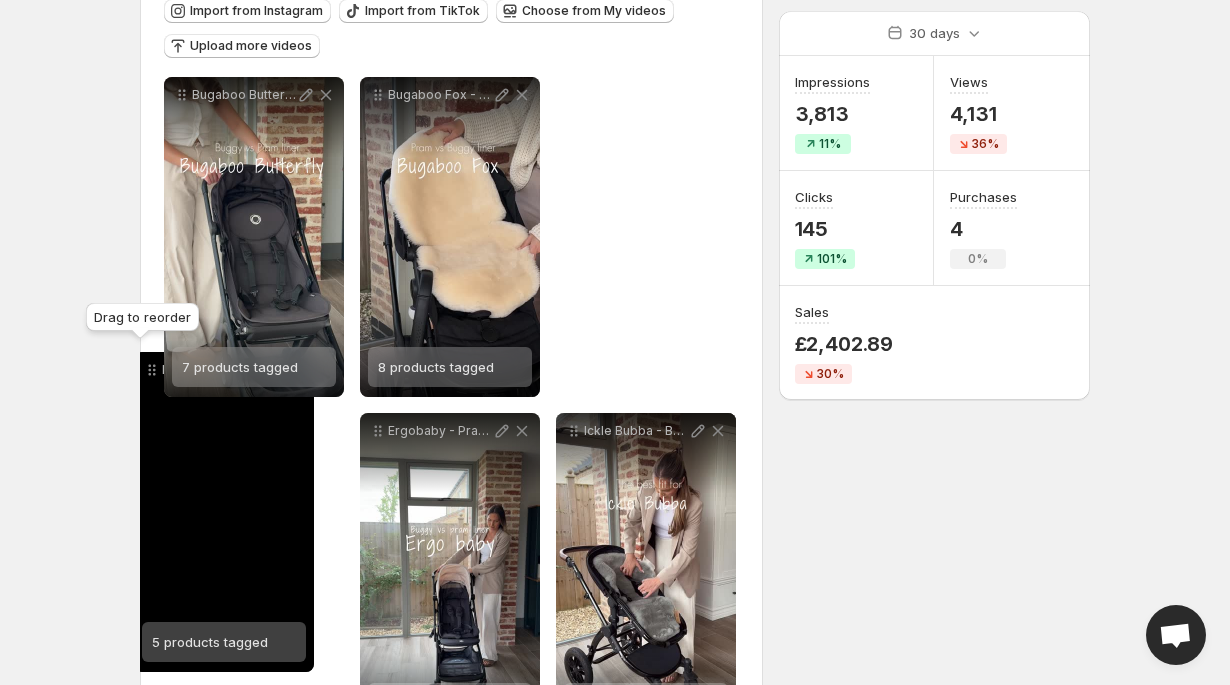 drag, startPoint x: 182, startPoint y: 96, endPoint x: 155, endPoint y: 382, distance: 287.27164 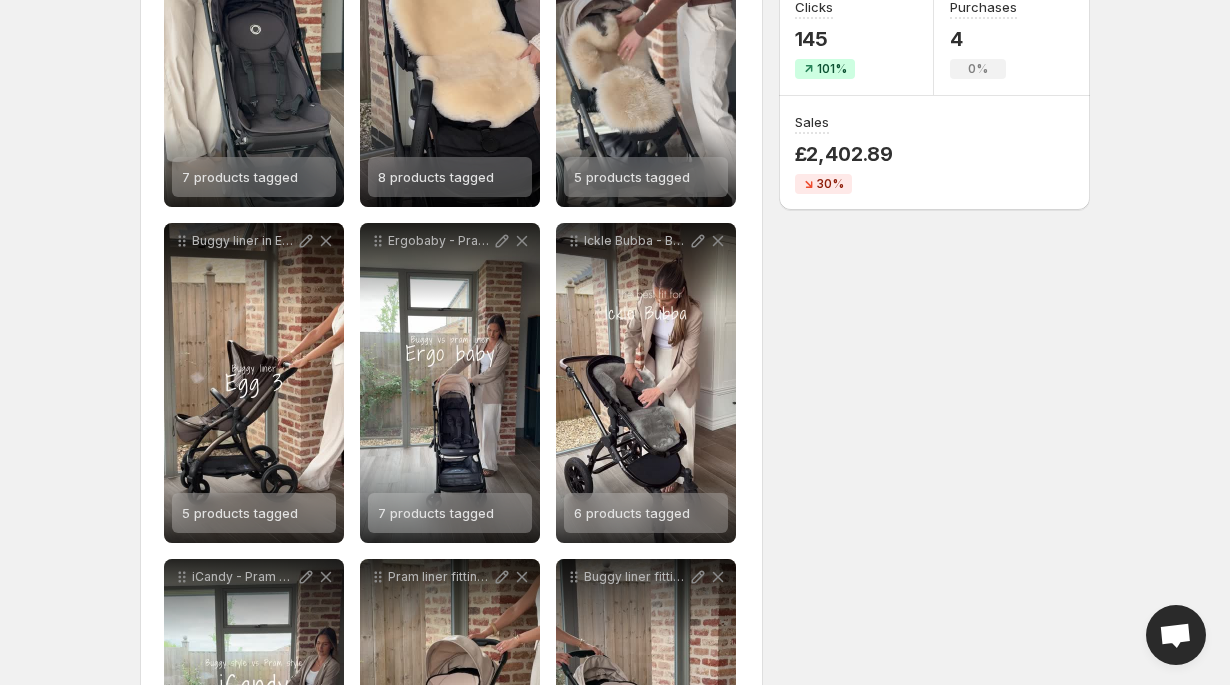scroll, scrollTop: 0, scrollLeft: 0, axis: both 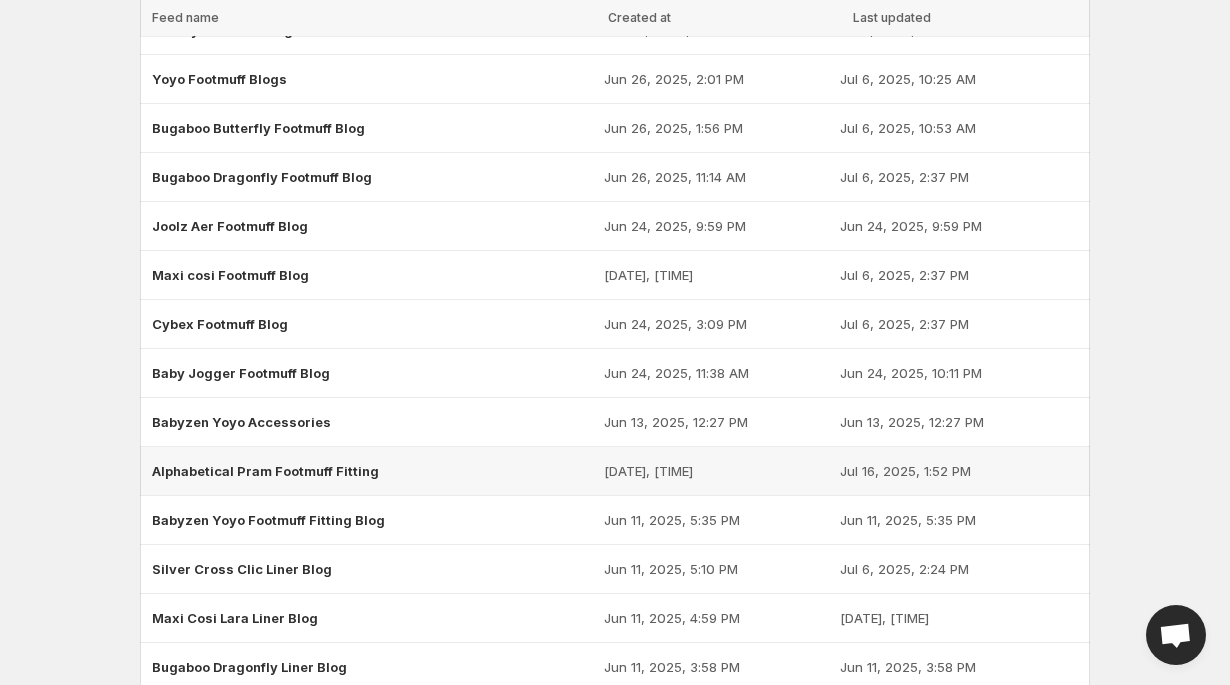 click on "Alphabetical Pram  Footmuff Fitting" at bounding box center [265, 471] 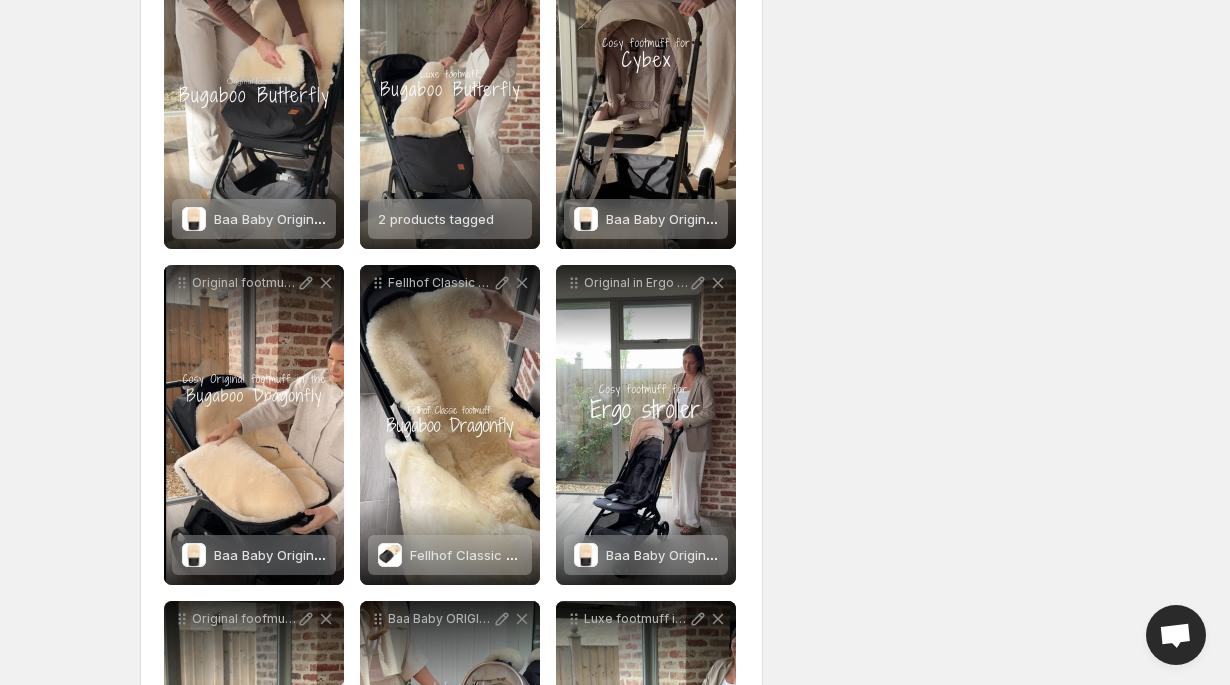 scroll, scrollTop: 967, scrollLeft: 0, axis: vertical 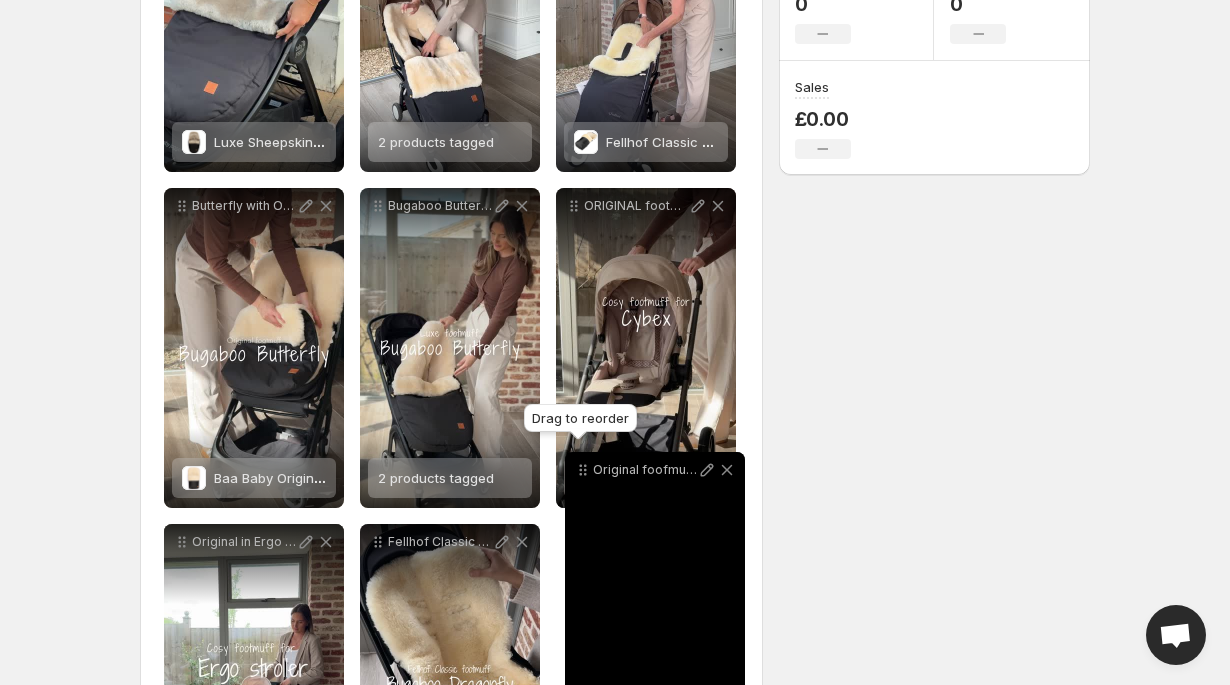 drag, startPoint x: 186, startPoint y: 375, endPoint x: 588, endPoint y: 475, distance: 414.25113 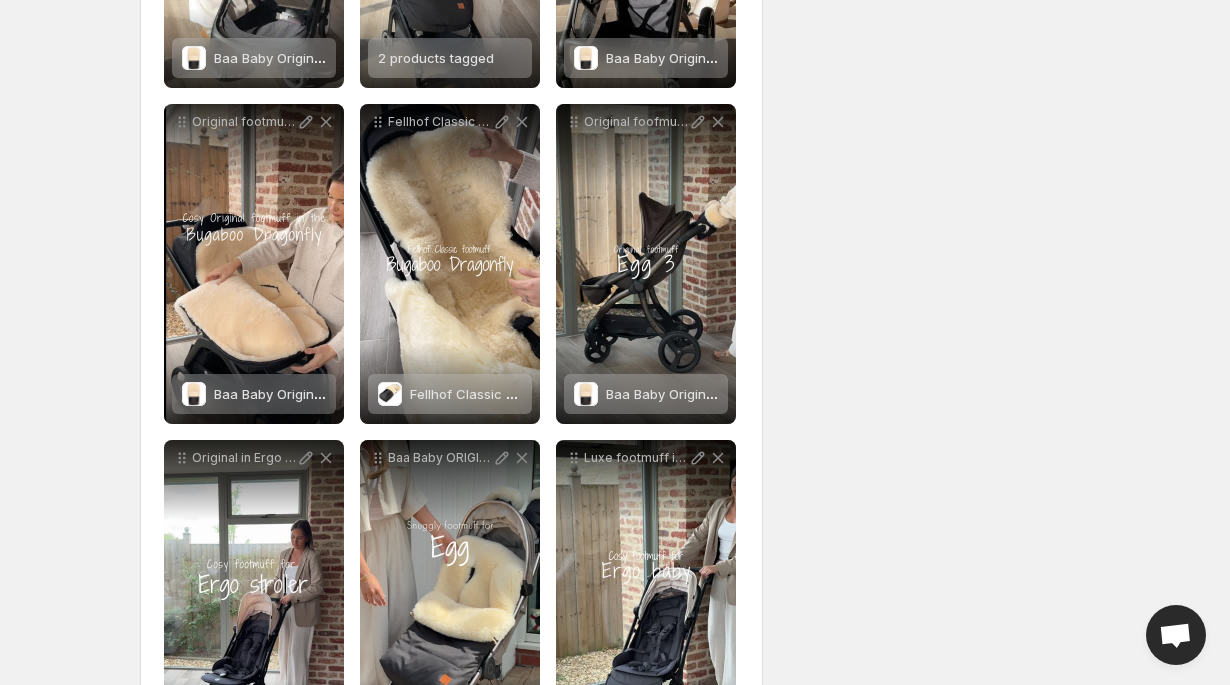 scroll, scrollTop: 1021, scrollLeft: 0, axis: vertical 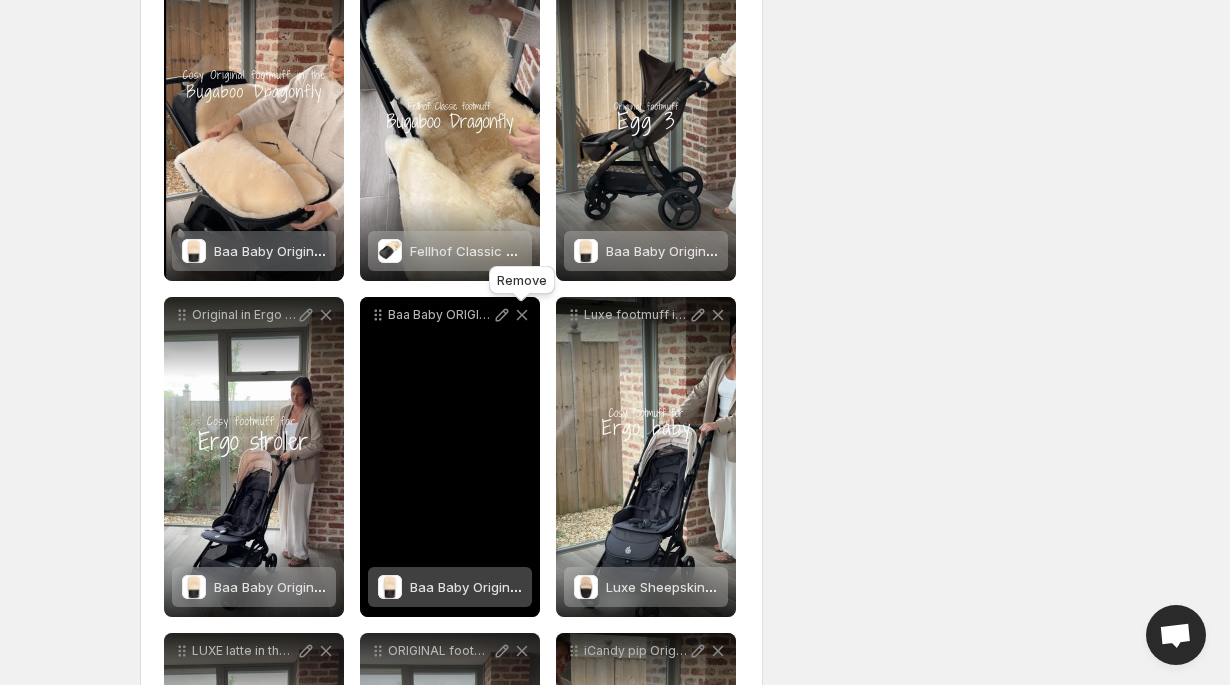 click 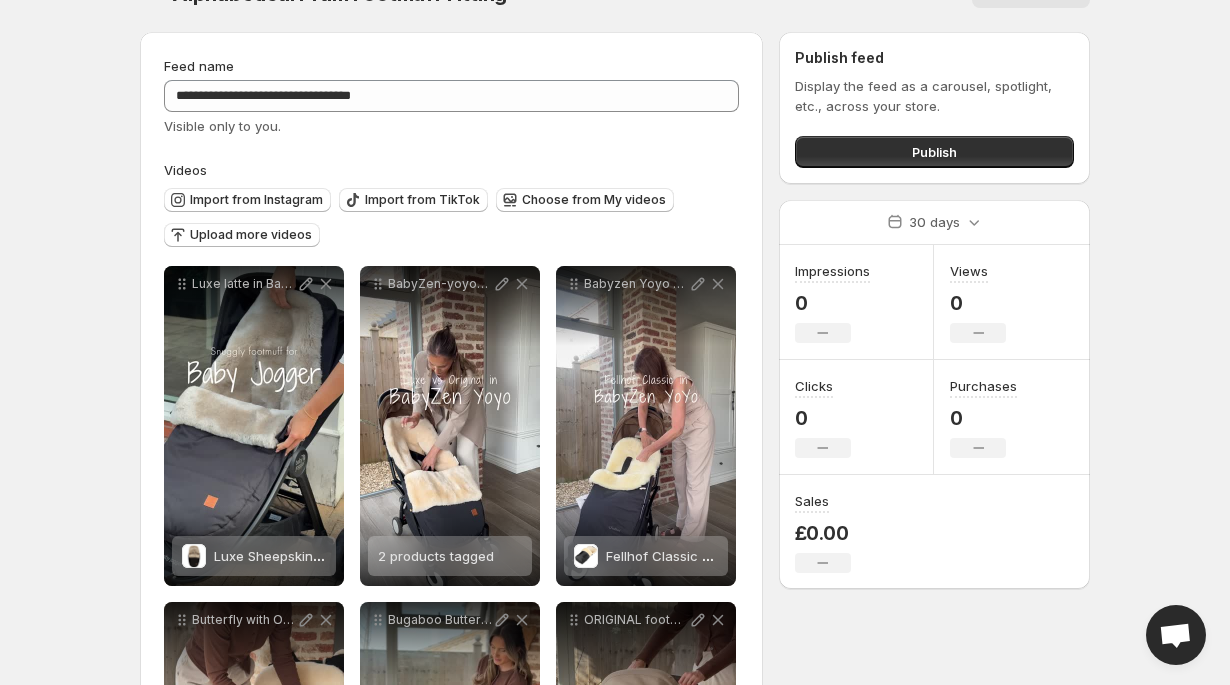 scroll, scrollTop: 0, scrollLeft: 0, axis: both 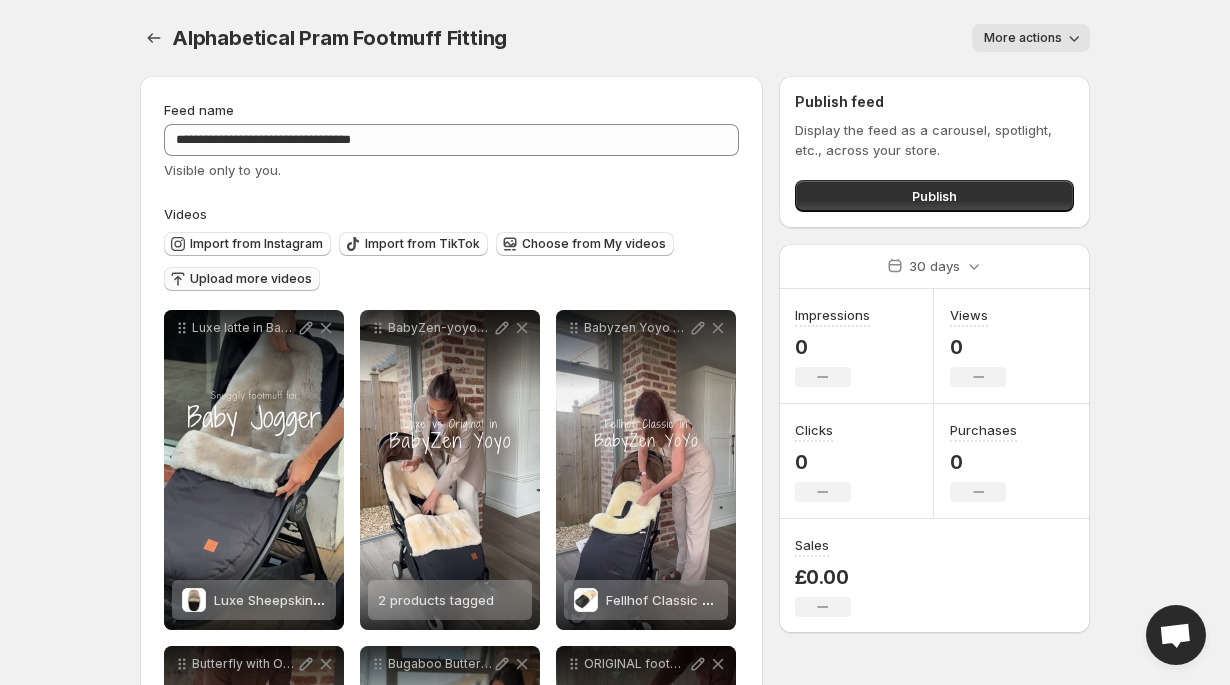 click on "Upload more videos" at bounding box center (251, 279) 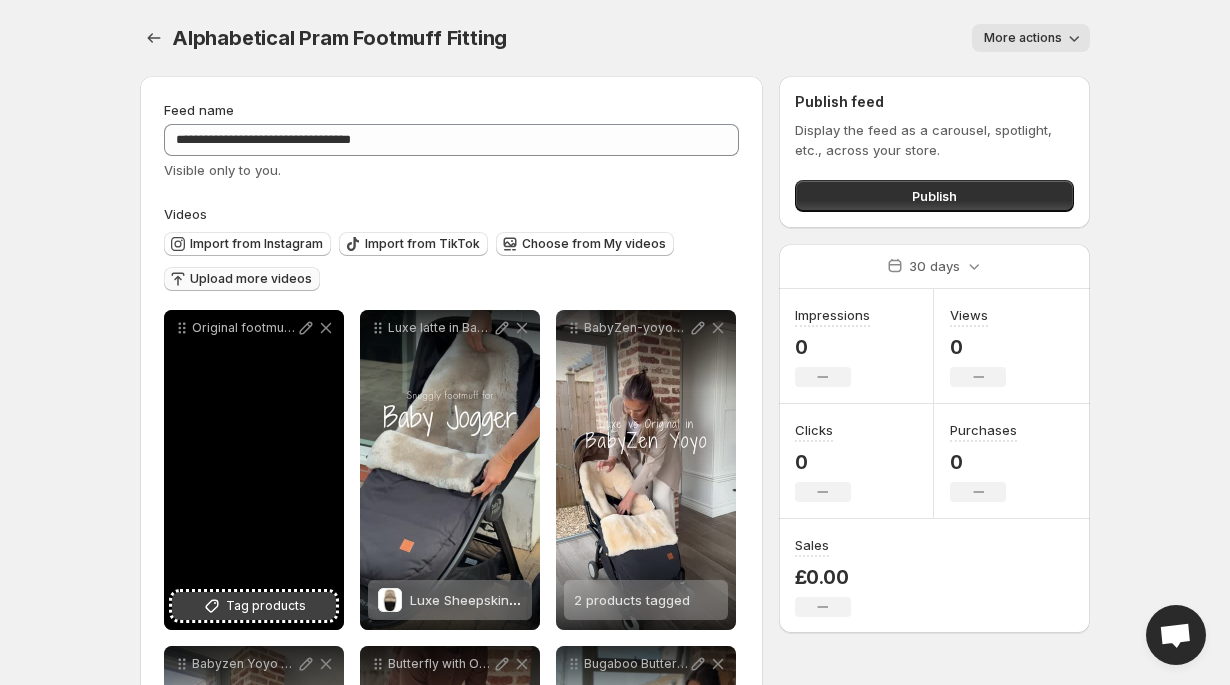 click on "Tag products" at bounding box center [266, 606] 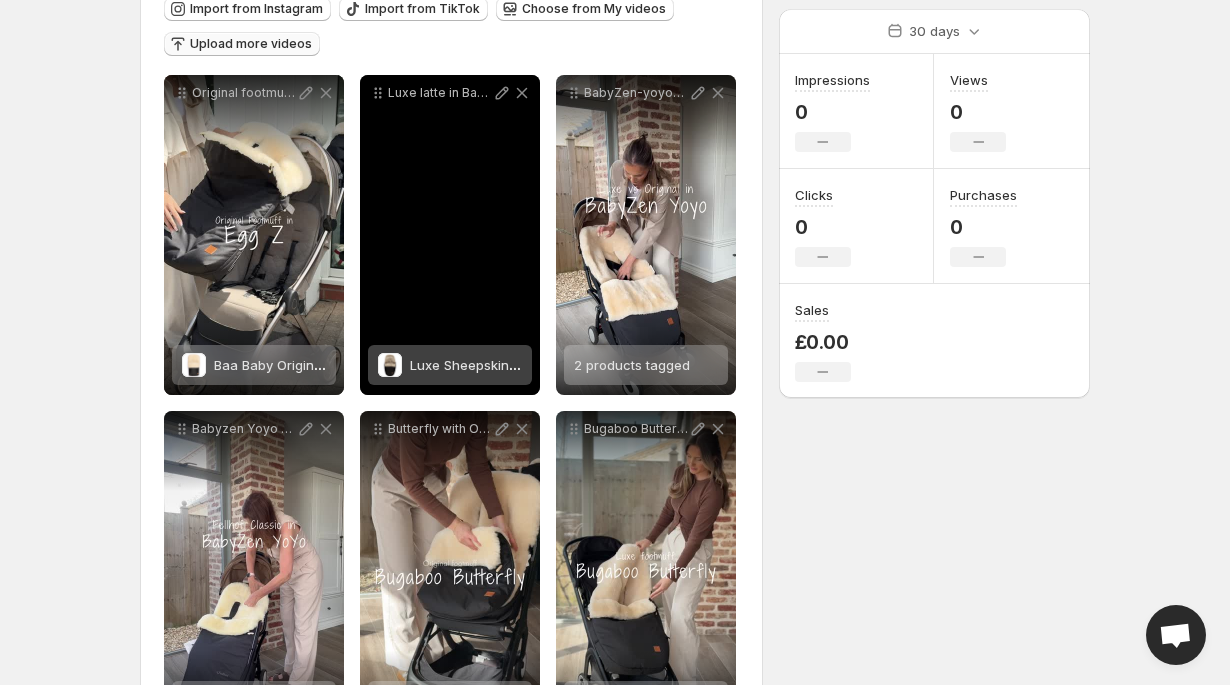 scroll, scrollTop: 291, scrollLeft: 0, axis: vertical 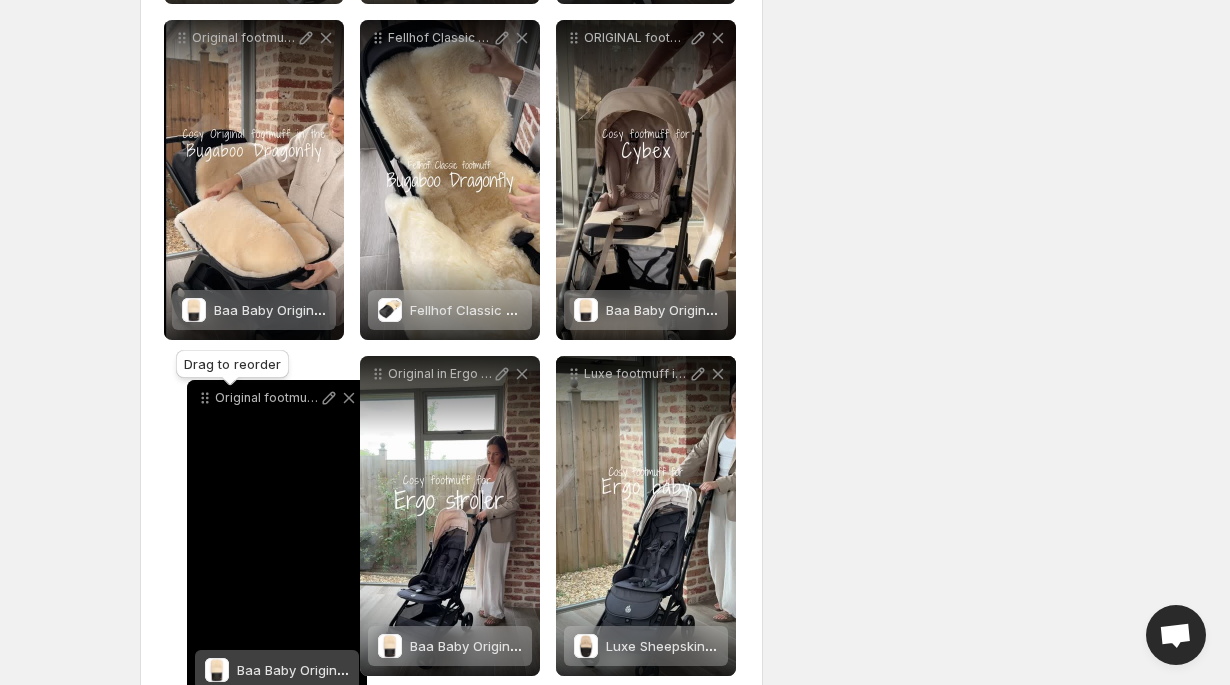 drag, startPoint x: 183, startPoint y: 44, endPoint x: 208, endPoint y: 403, distance: 359.86942 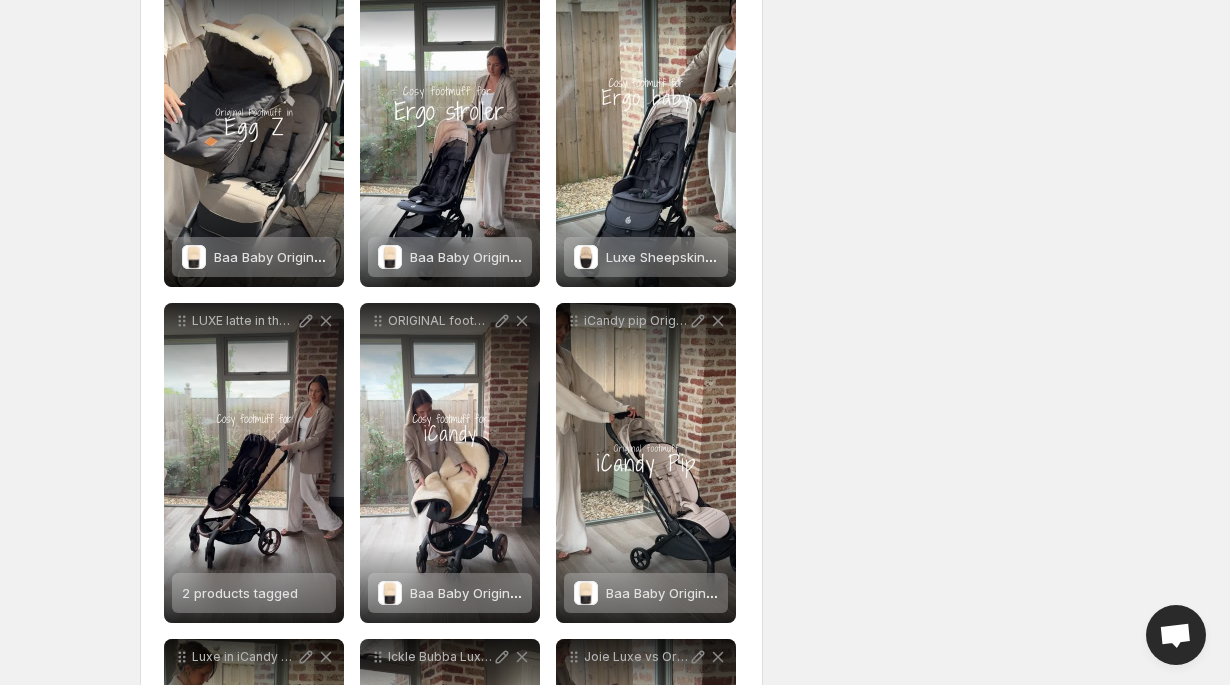 scroll, scrollTop: 0, scrollLeft: 0, axis: both 